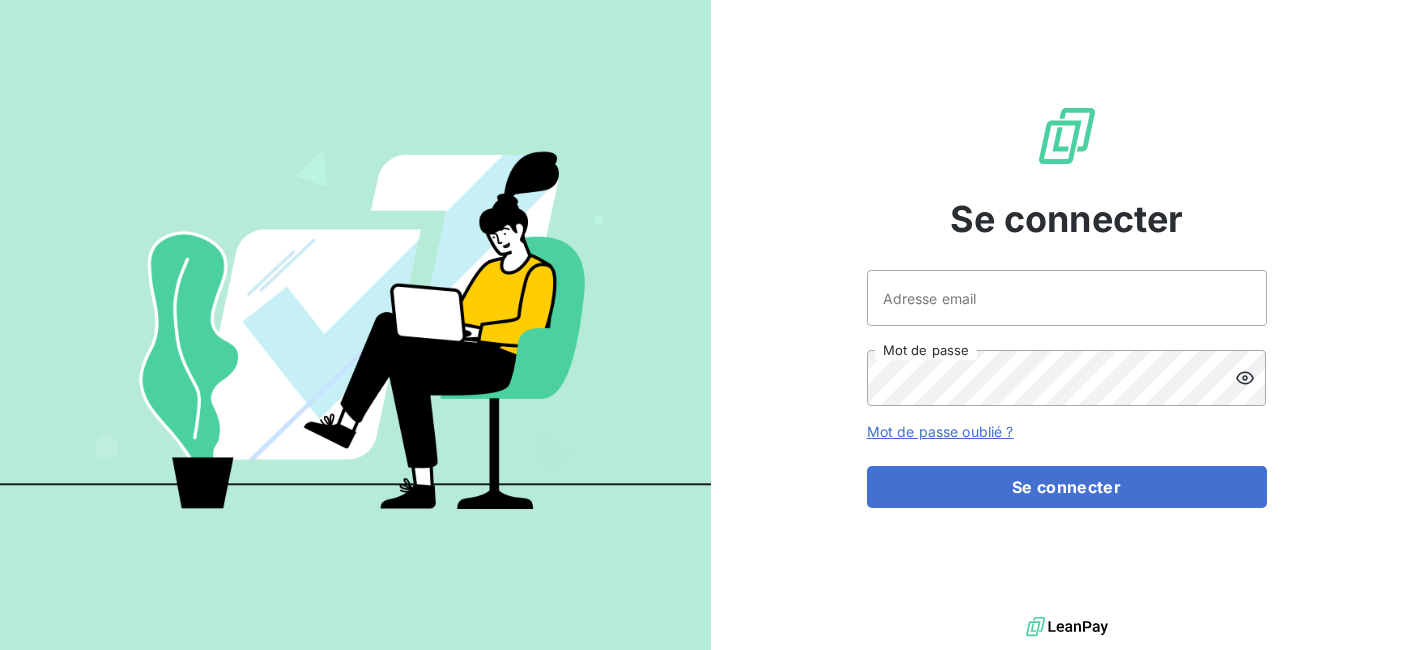 scroll, scrollTop: 0, scrollLeft: 0, axis: both 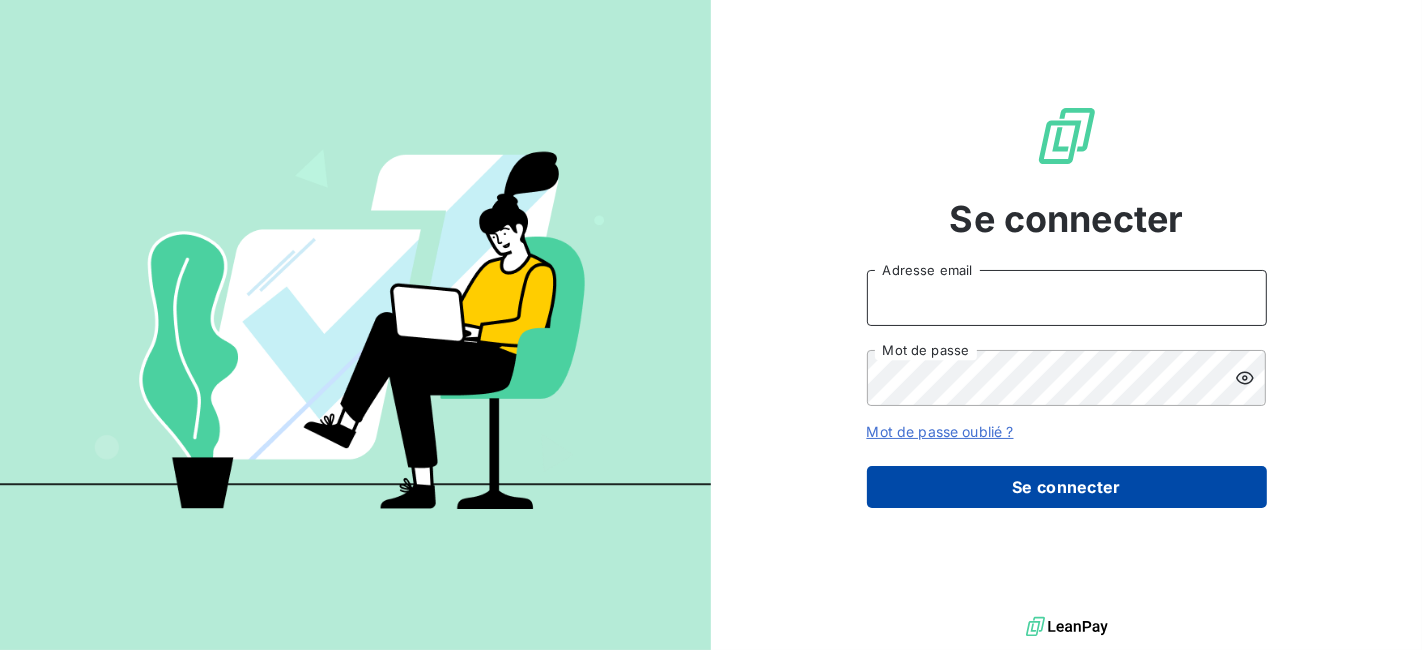 type on "[USERNAME]@[DOMAIN].com" 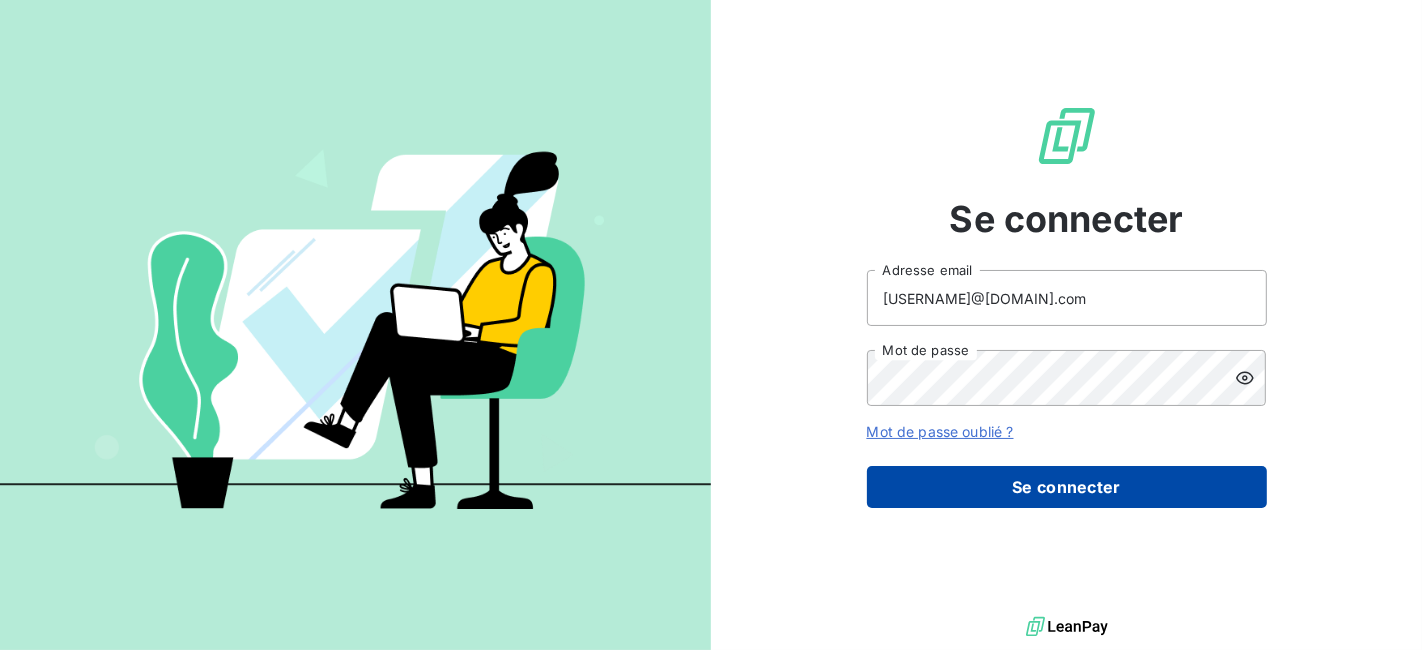 click on "Se connecter" at bounding box center [1067, 487] 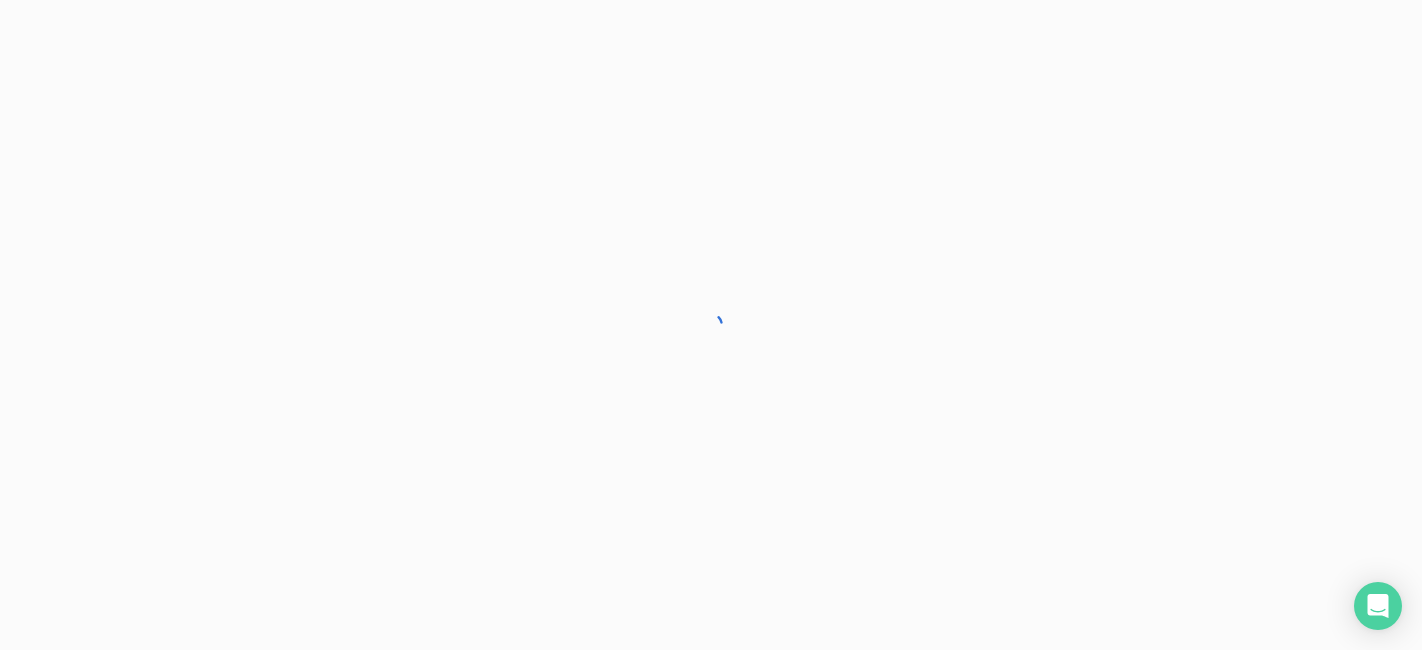 scroll, scrollTop: 0, scrollLeft: 0, axis: both 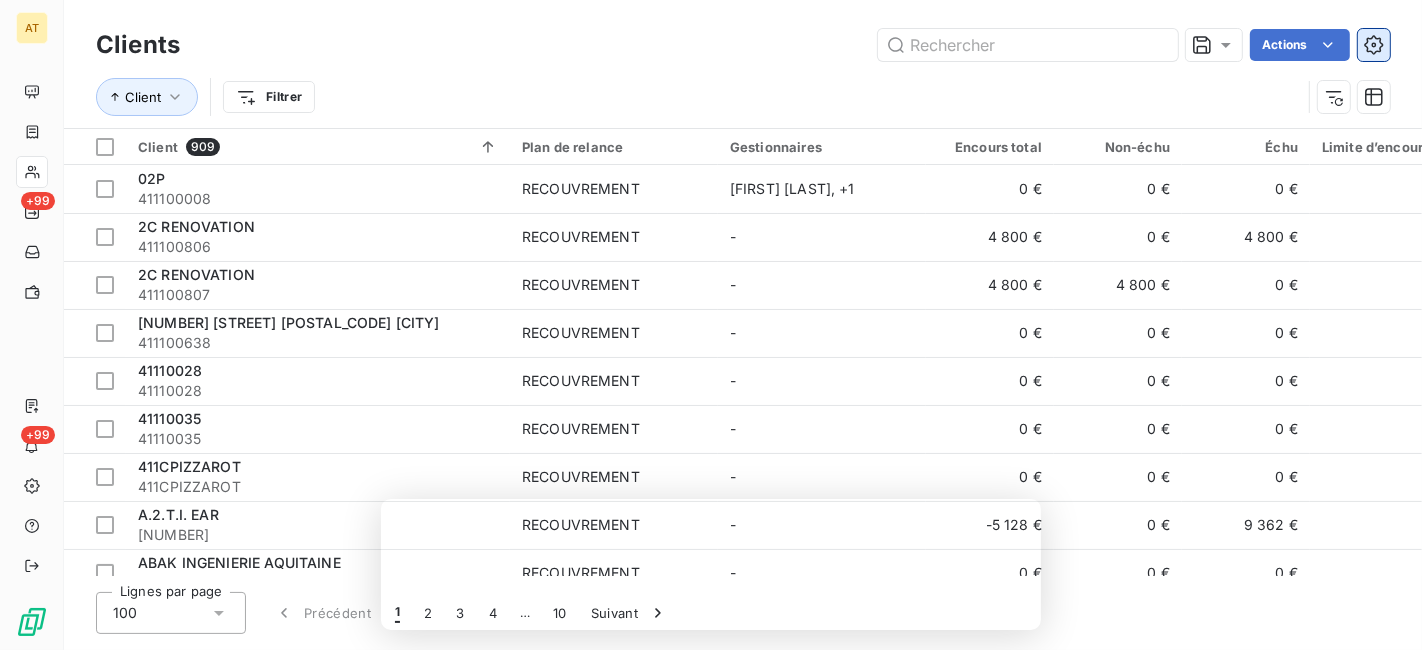 click at bounding box center (1374, 45) 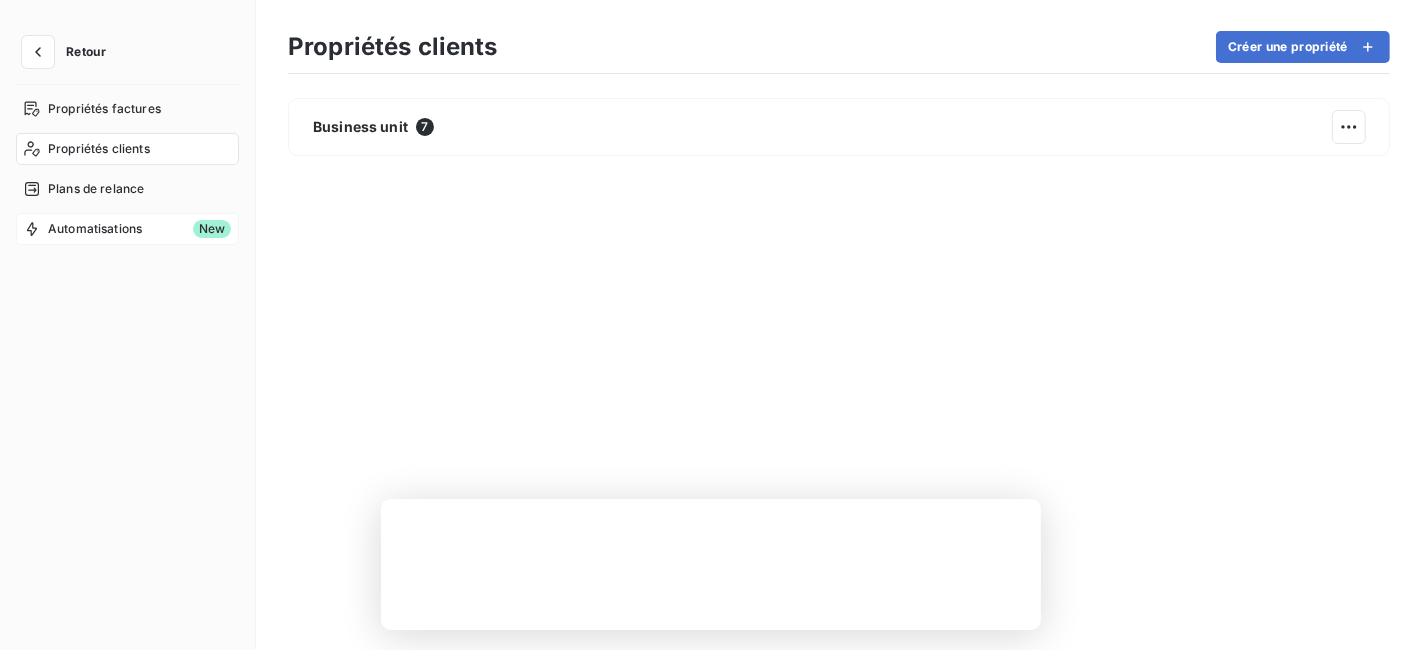 click on "Automatisations" at bounding box center [95, 229] 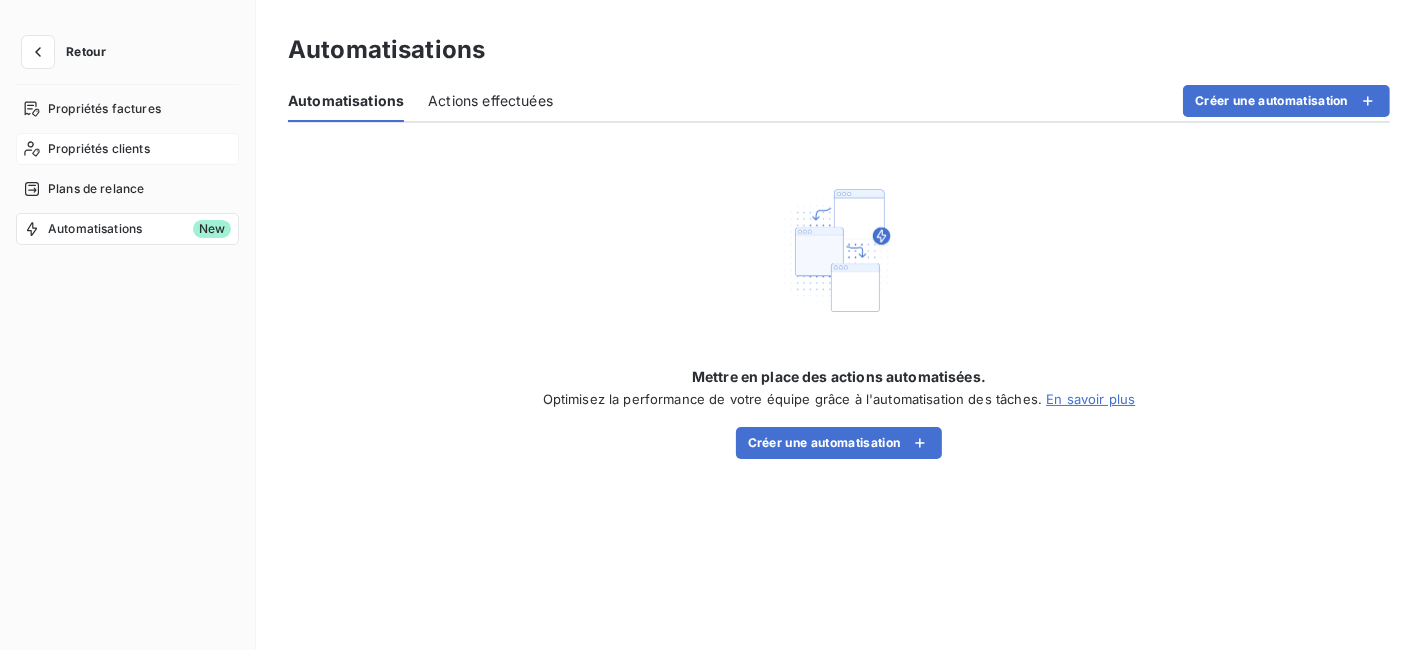click on "Propriétés clients" at bounding box center (99, 149) 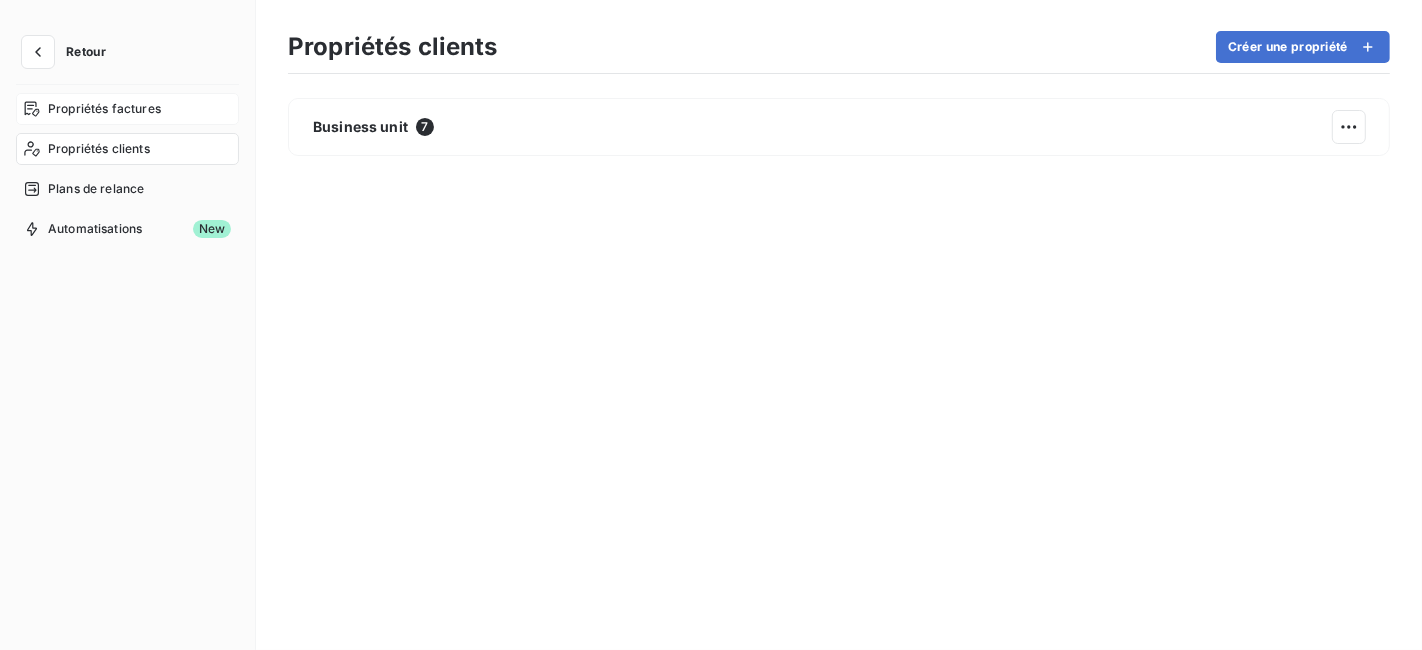 click on "Propriétés factures" at bounding box center (104, 109) 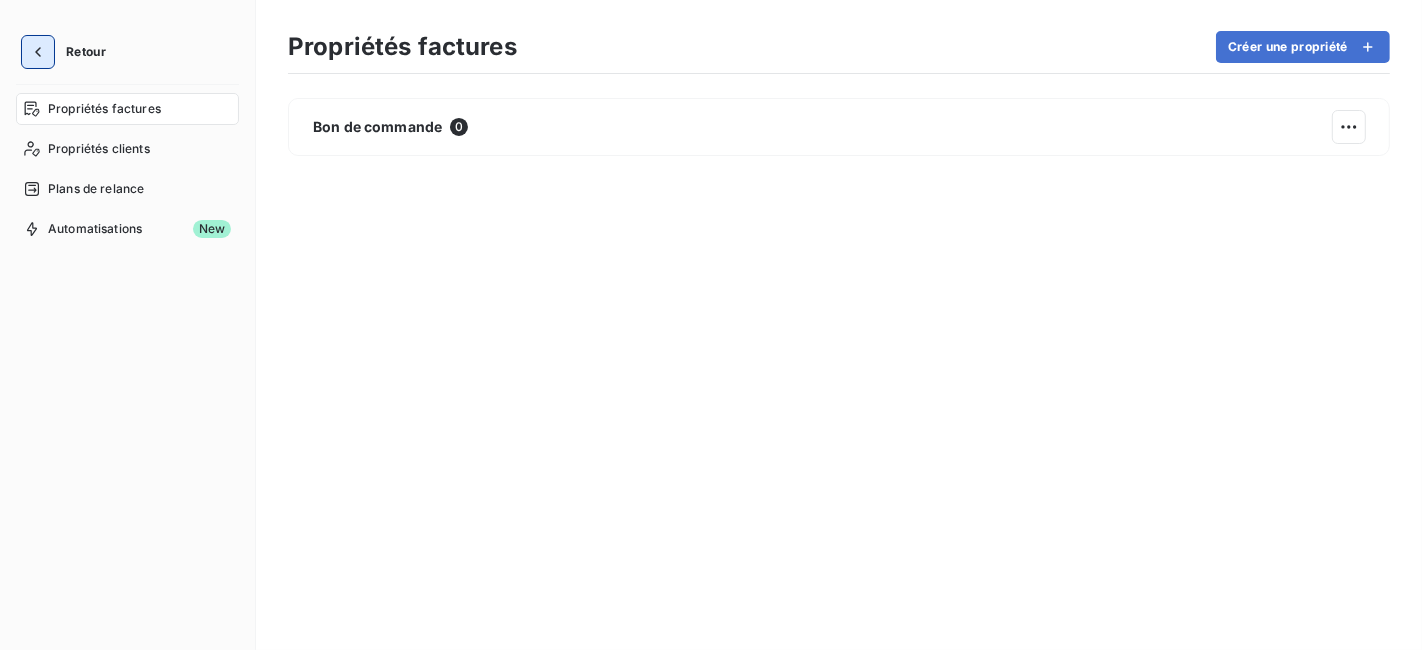 click at bounding box center (38, 52) 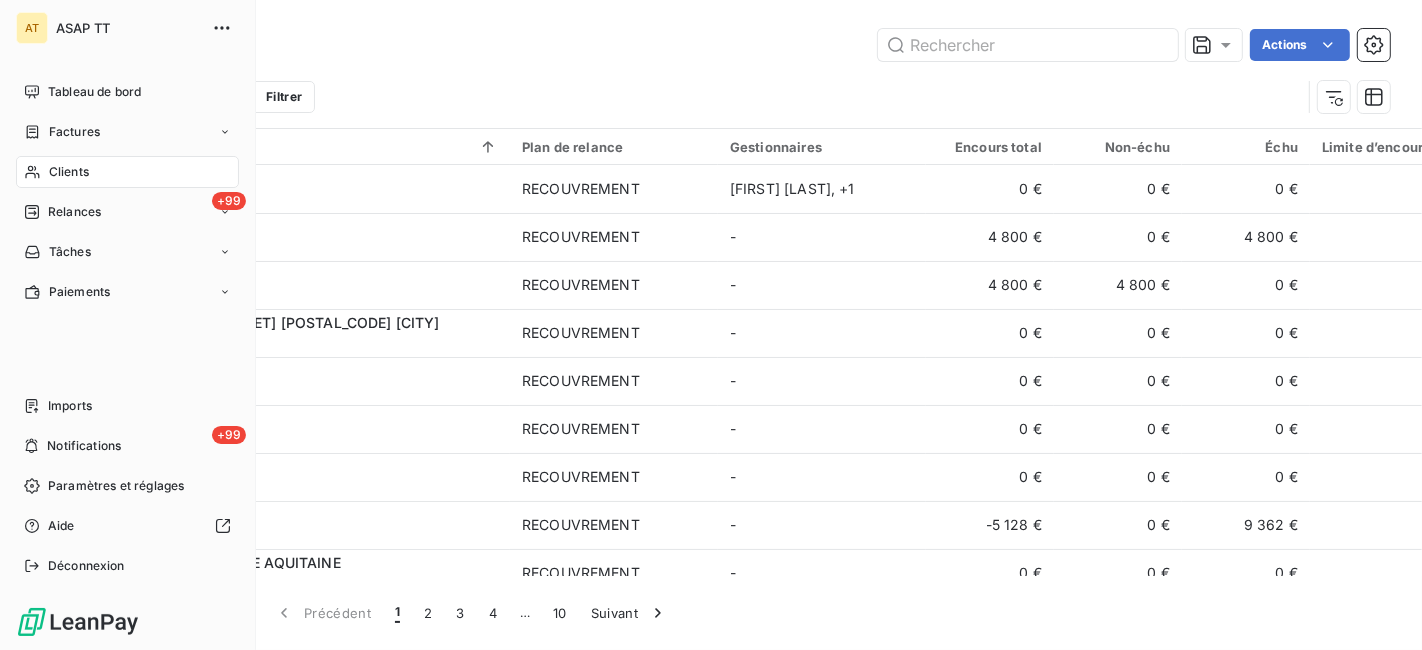 drag, startPoint x: 106, startPoint y: 101, endPoint x: 527, endPoint y: 69, distance: 422.2144 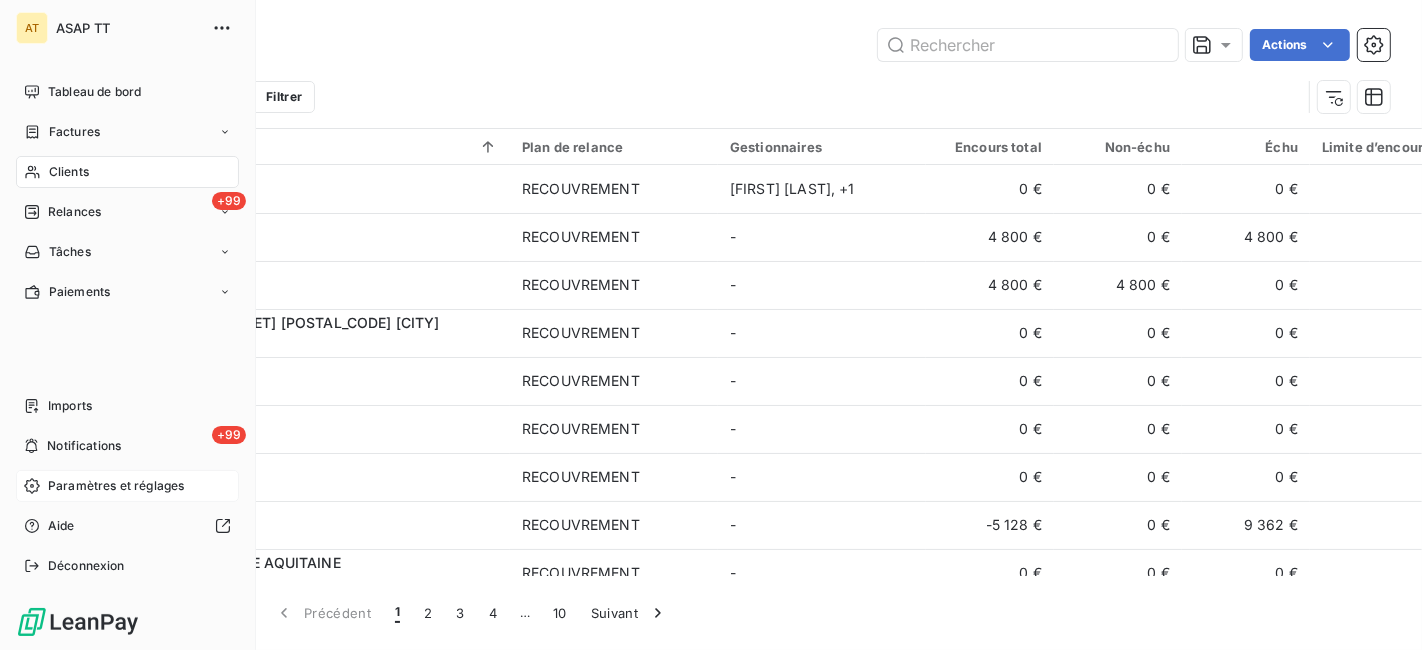 click on "Paramètres et réglages" at bounding box center [116, 486] 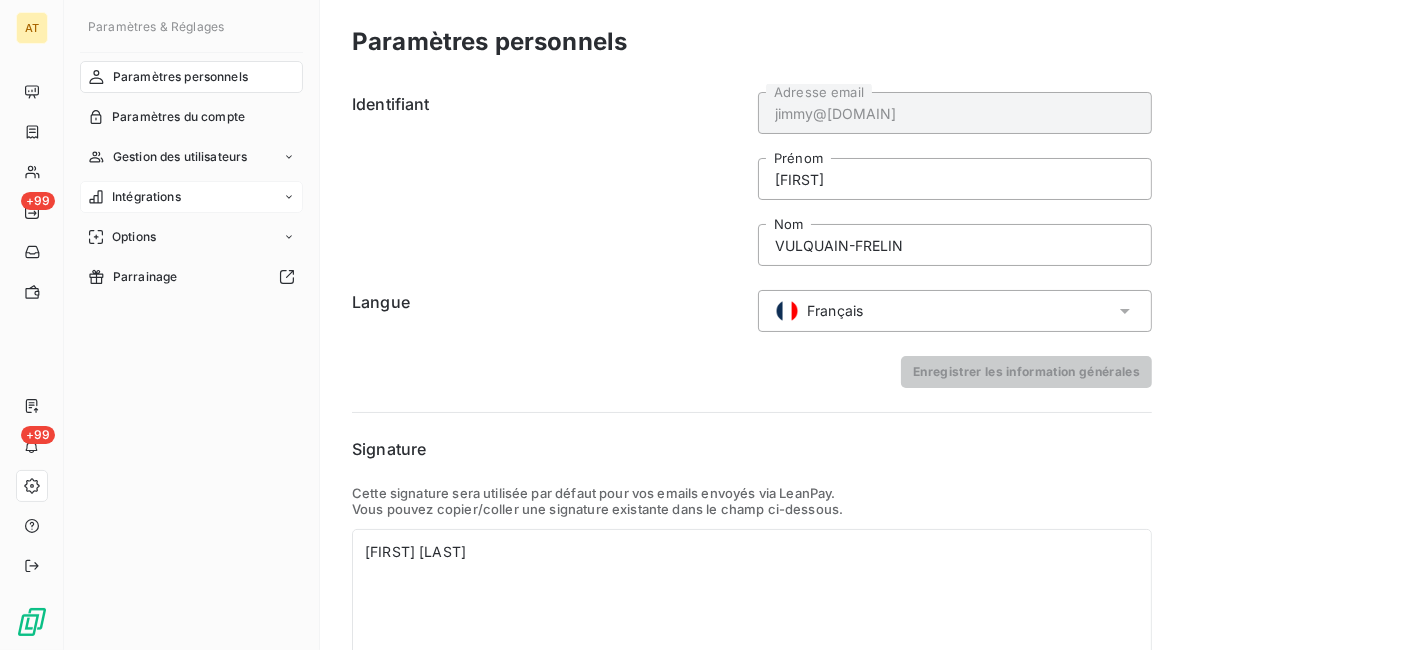 click on "Intégrations" at bounding box center (191, 197) 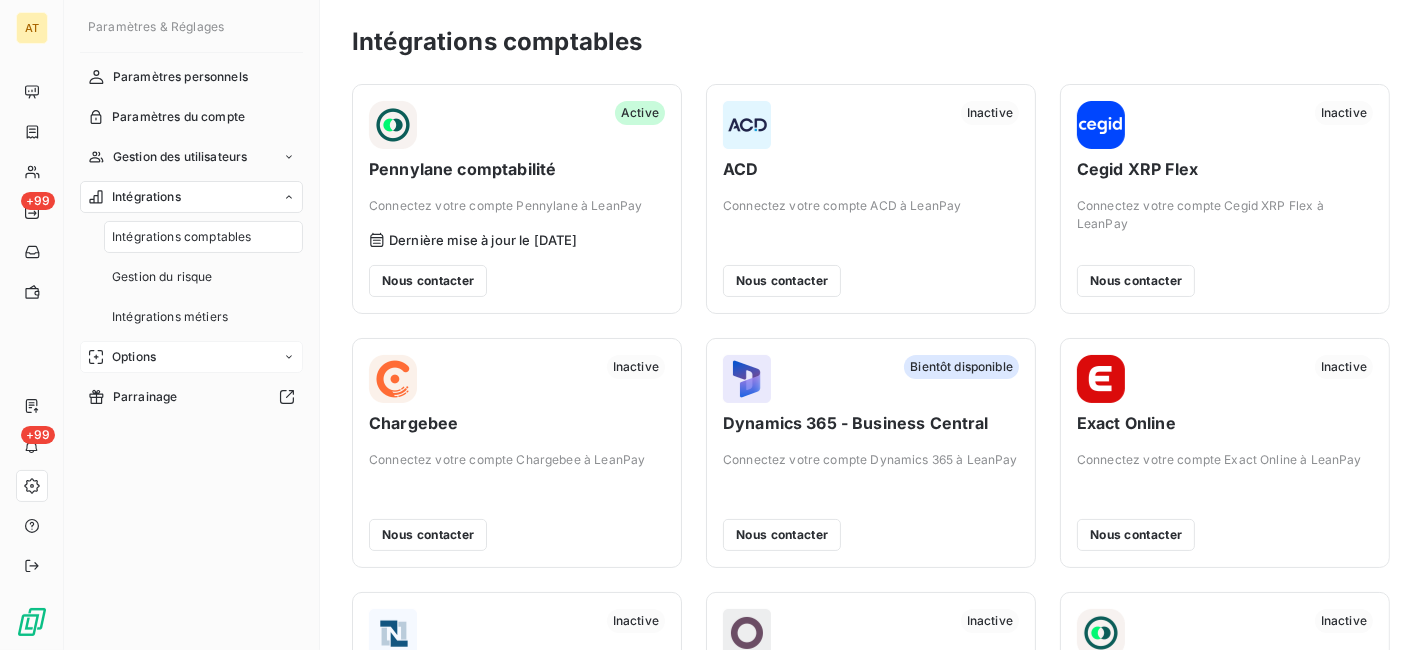 click on "Options" at bounding box center [191, 357] 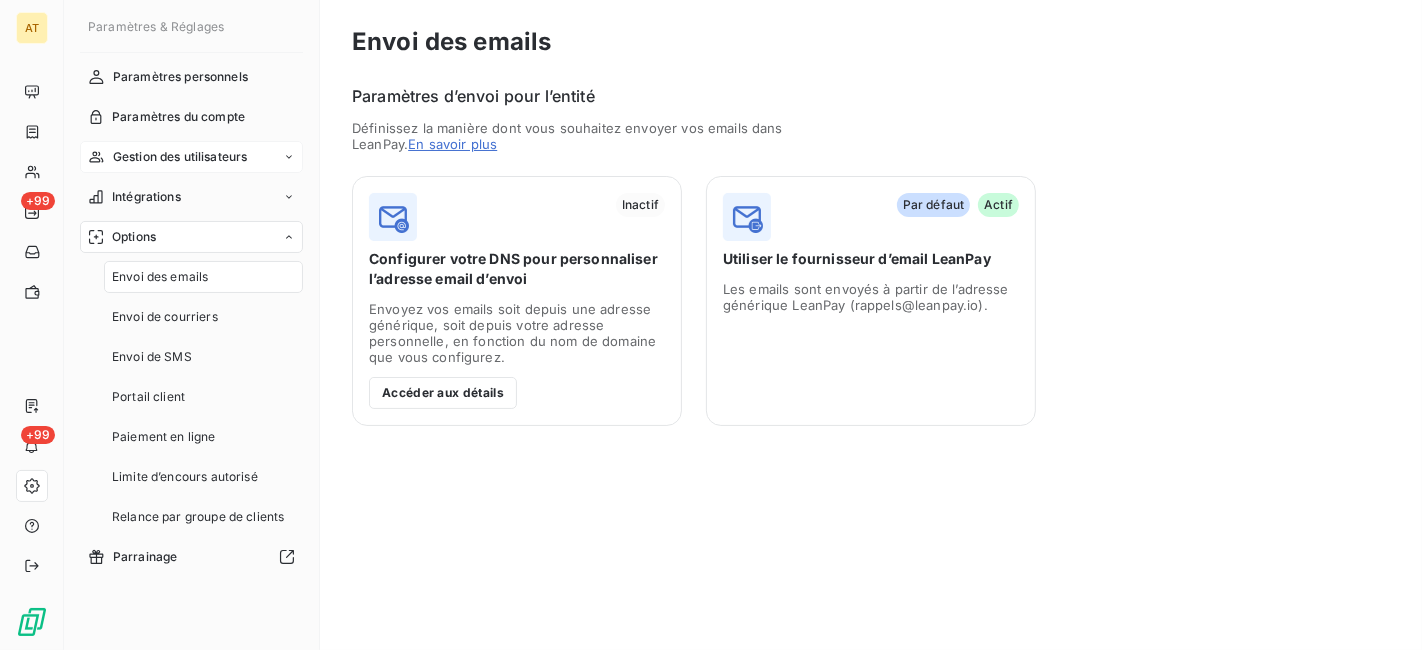click on "Gestion des utilisateurs" at bounding box center (180, 157) 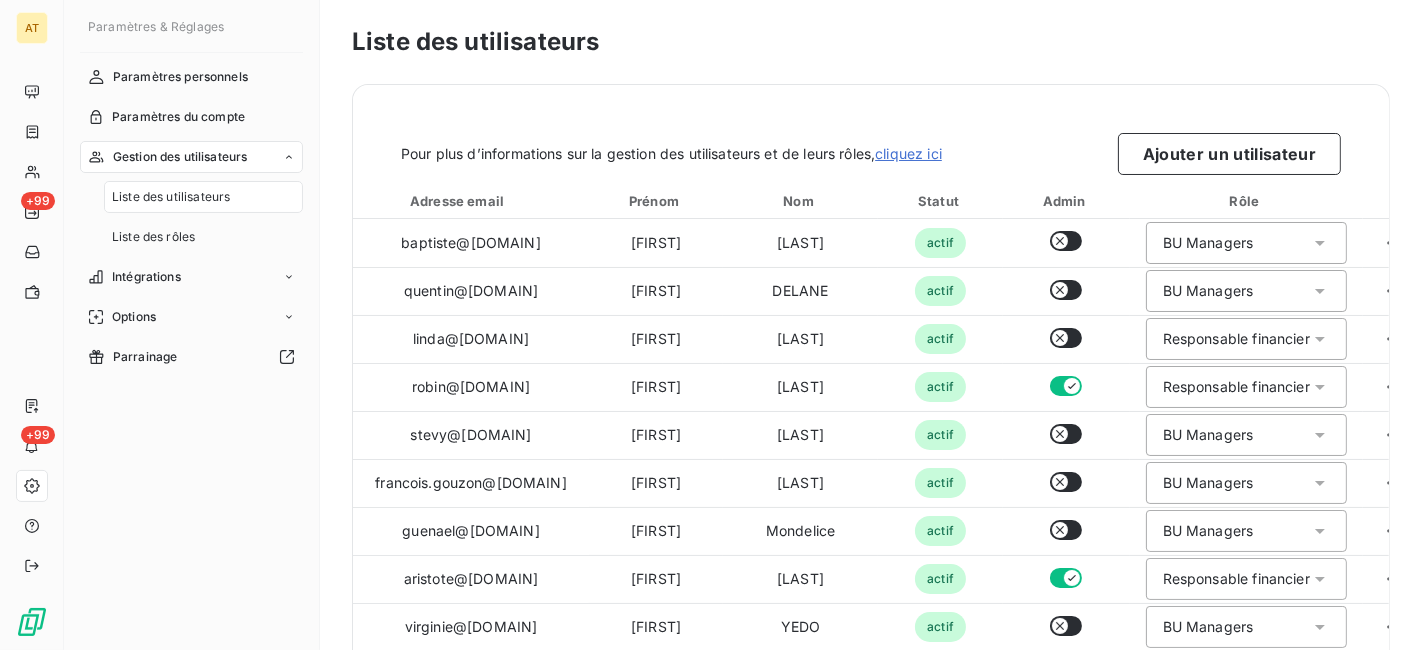 click on "Paramètres personnels Paramètres du compte Gestion des utilisateurs Liste des utilisateurs Liste des rôles Intégrations Options Parrainage" at bounding box center (191, 217) 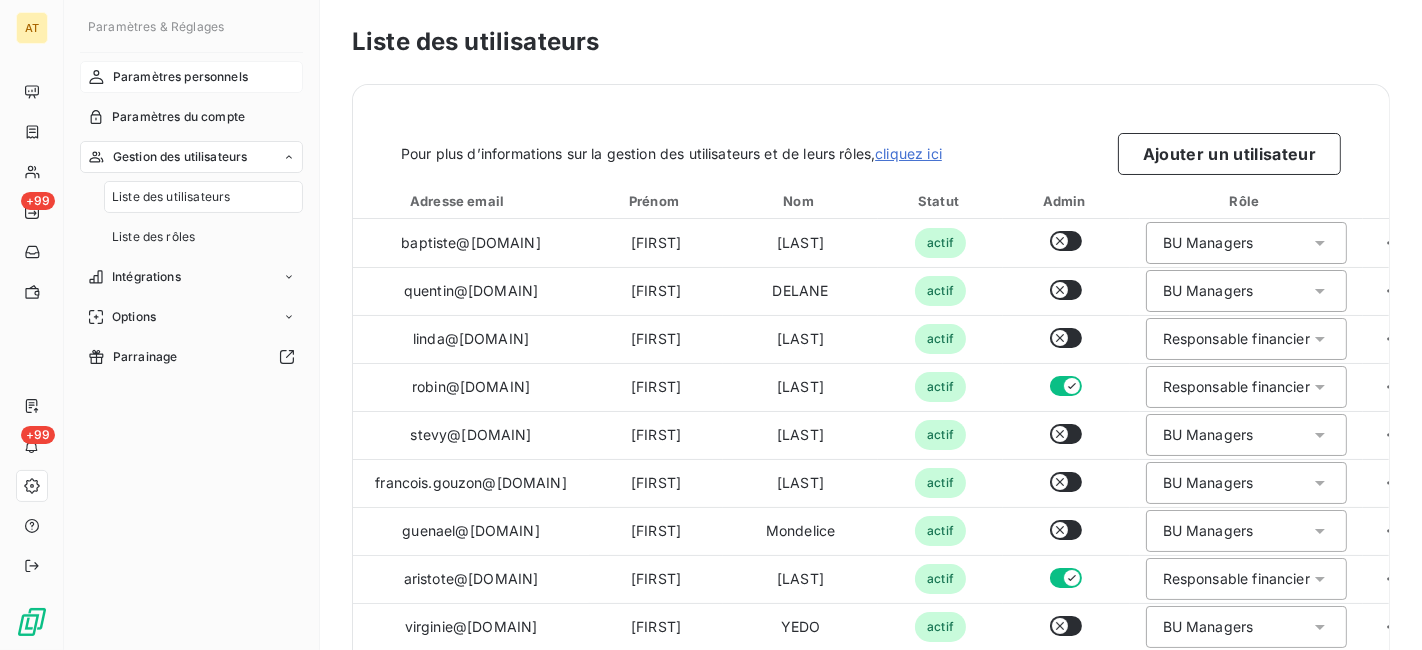 click on "Paramètres personnels" at bounding box center [180, 77] 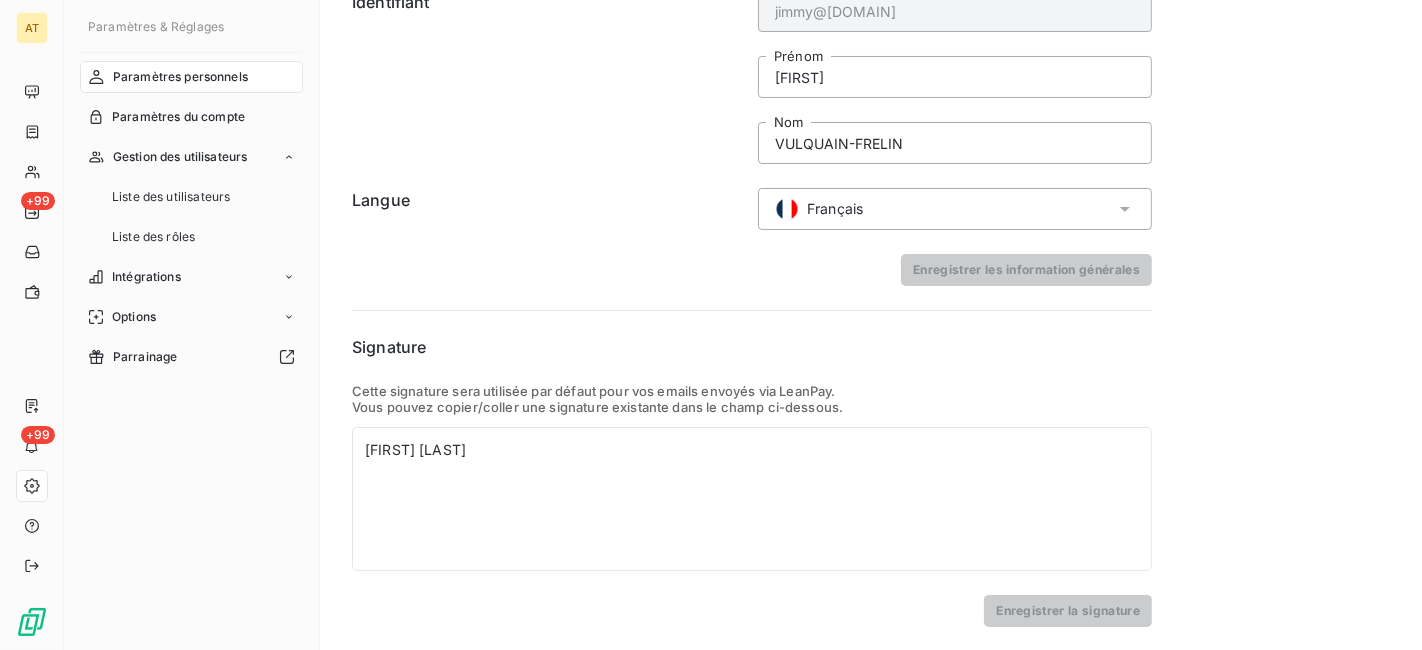 scroll, scrollTop: 0, scrollLeft: 0, axis: both 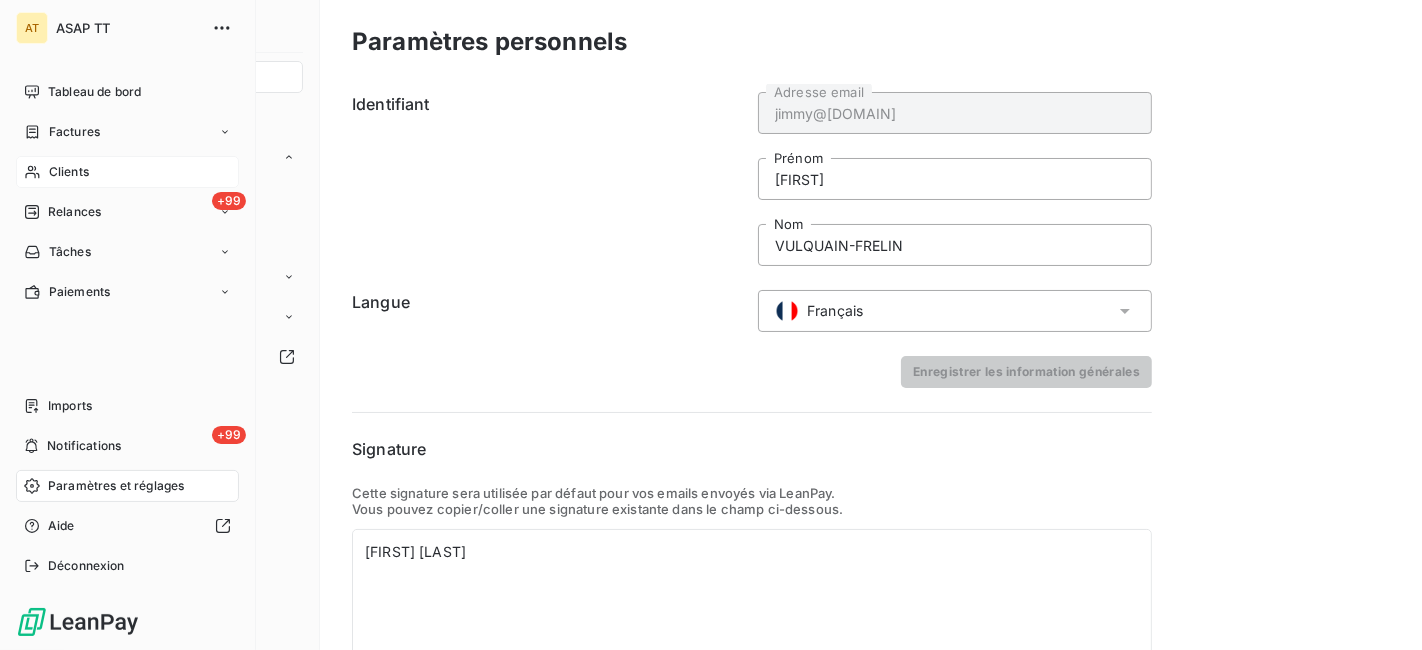 click on "Clients" at bounding box center [127, 172] 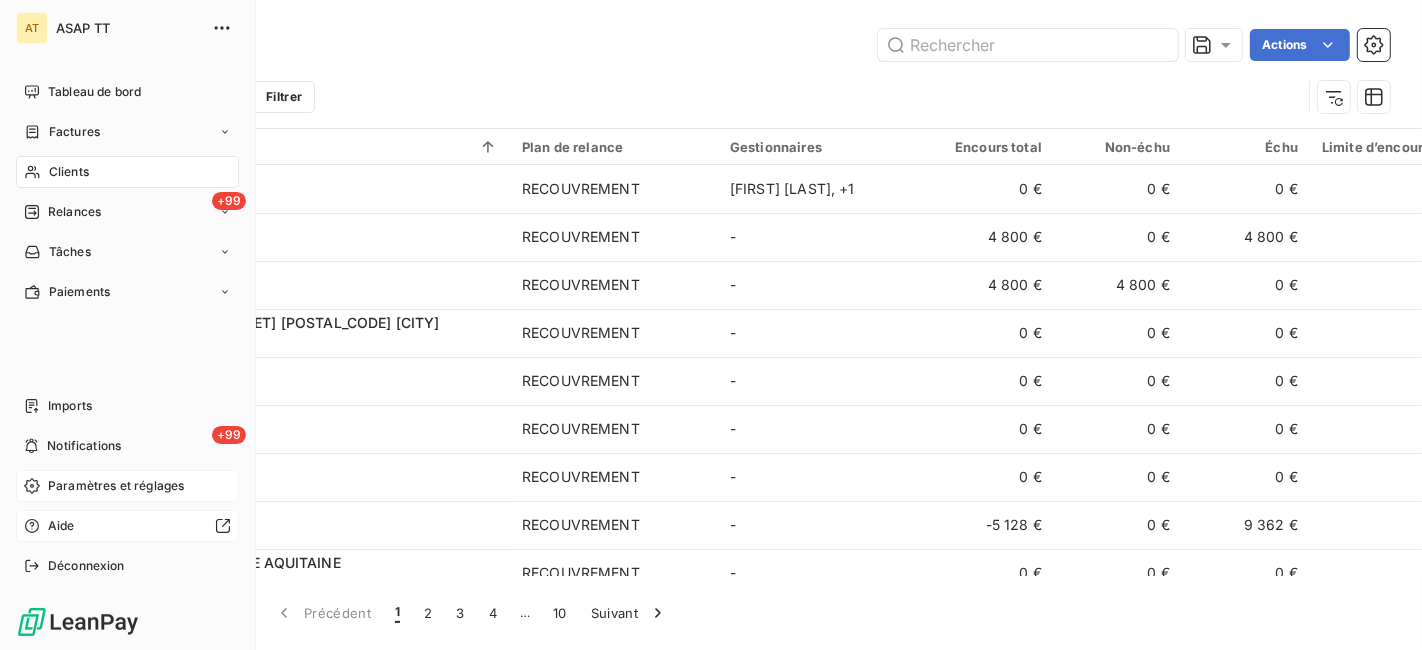 click at bounding box center (157, 526) 